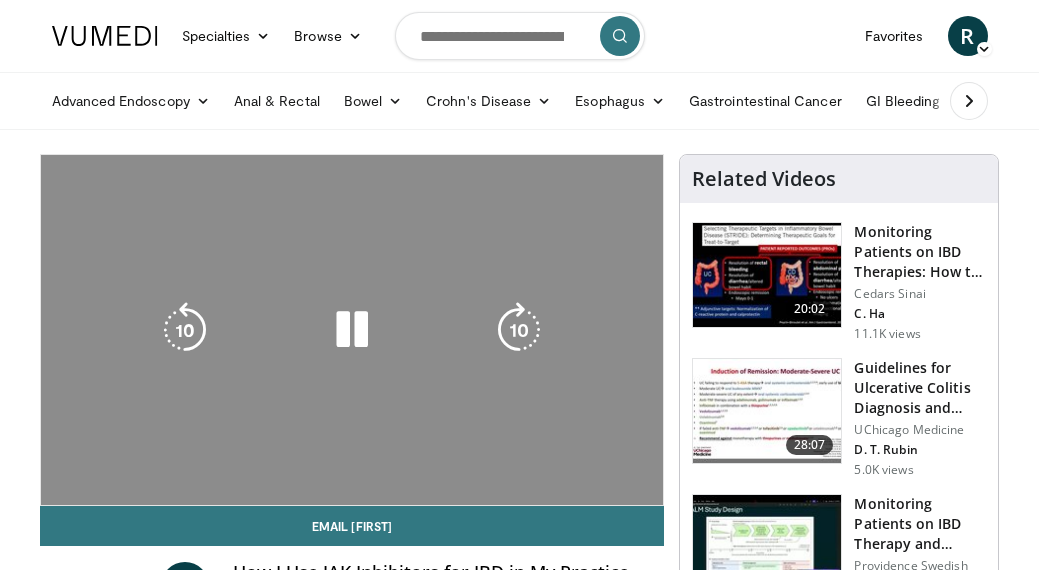 scroll, scrollTop: 0, scrollLeft: 0, axis: both 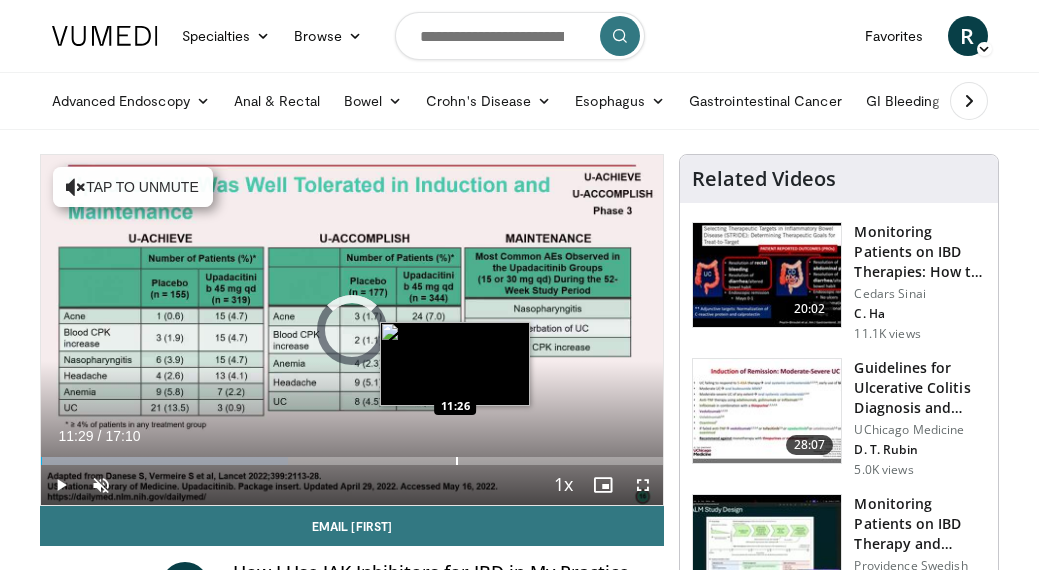 click at bounding box center (457, 461) 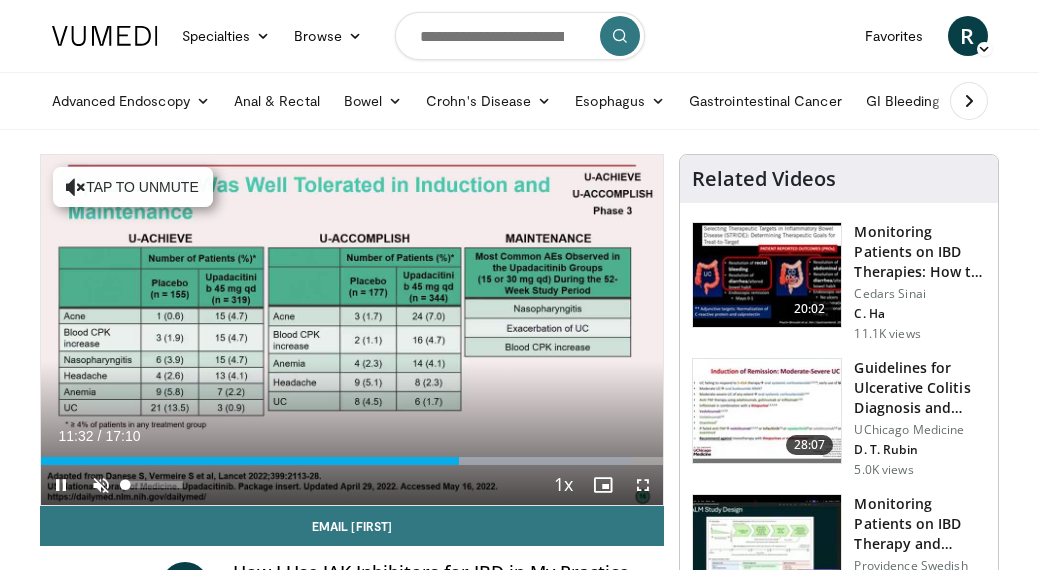 click at bounding box center (101, 485) 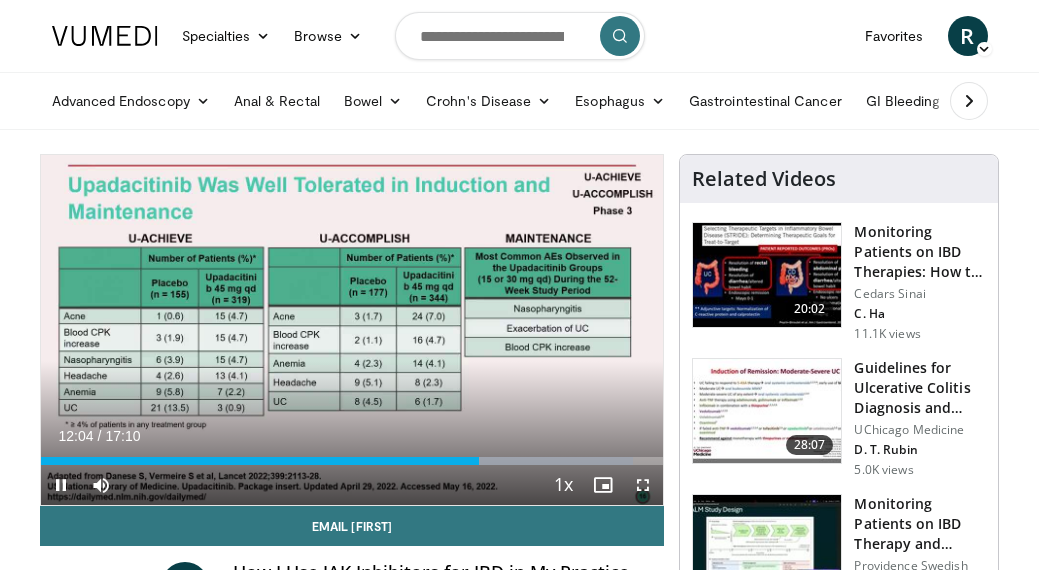 click at bounding box center (643, 485) 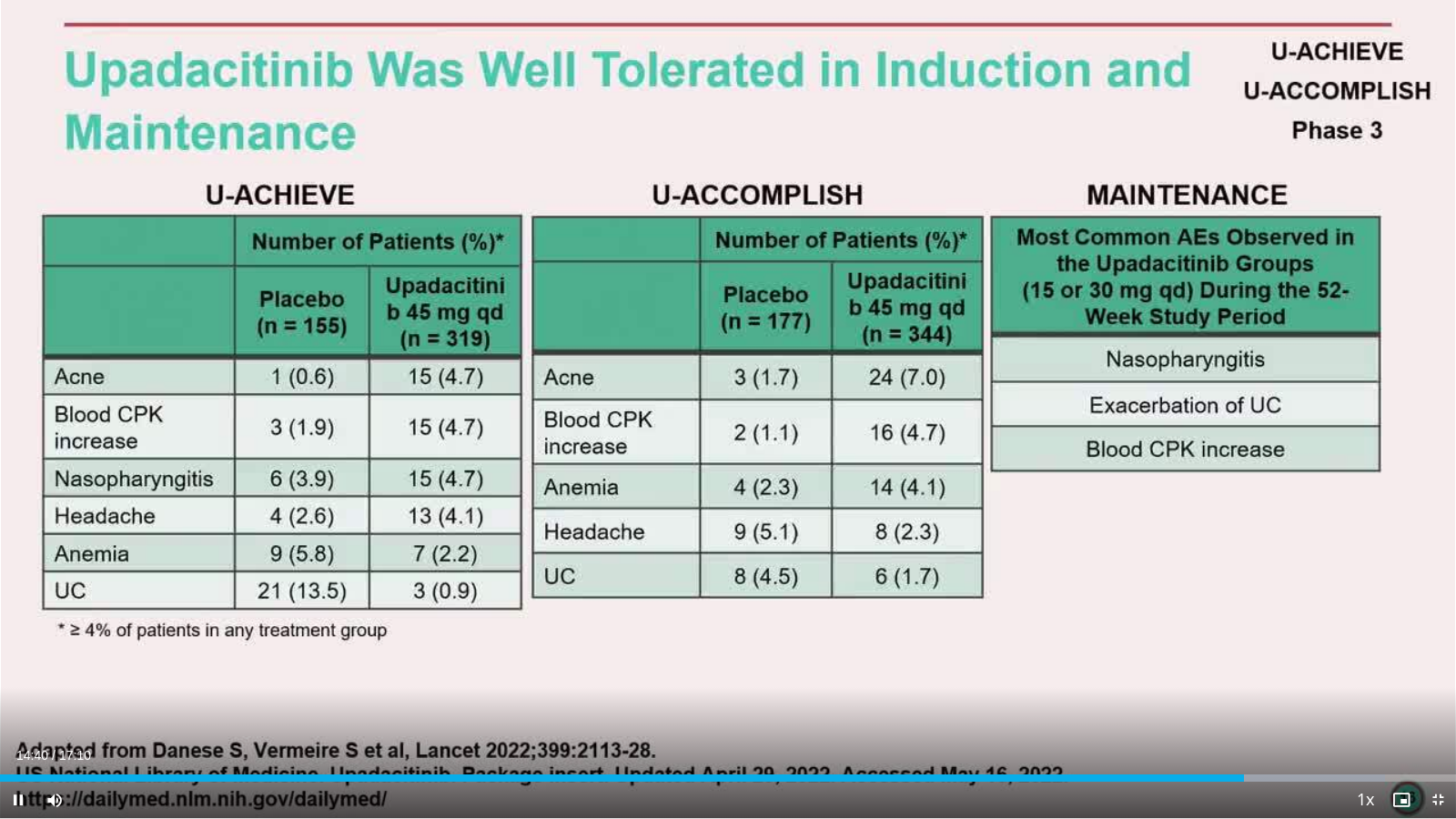 click at bounding box center (18, 800) 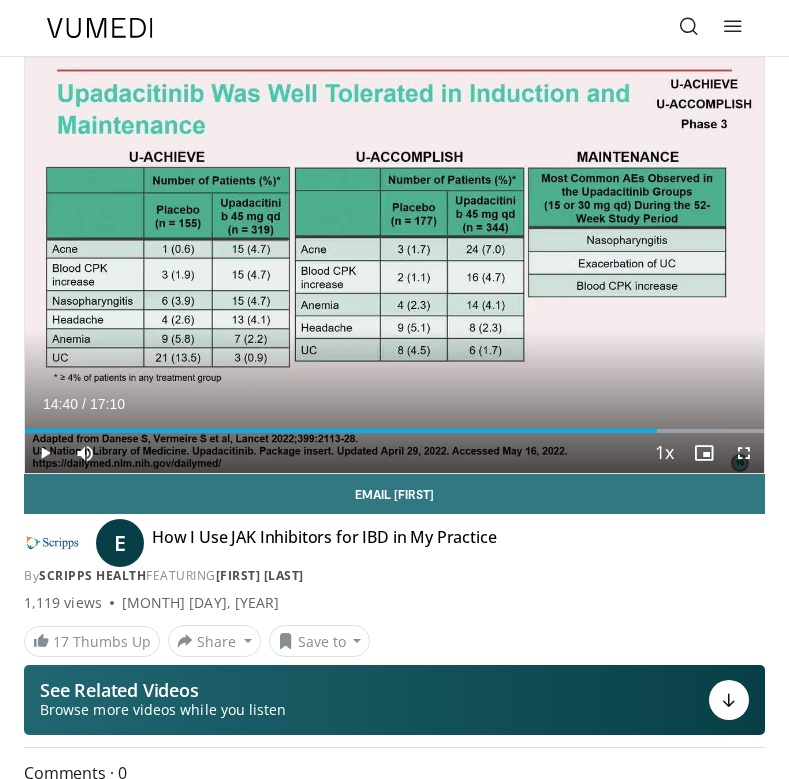 click at bounding box center (45, 453) 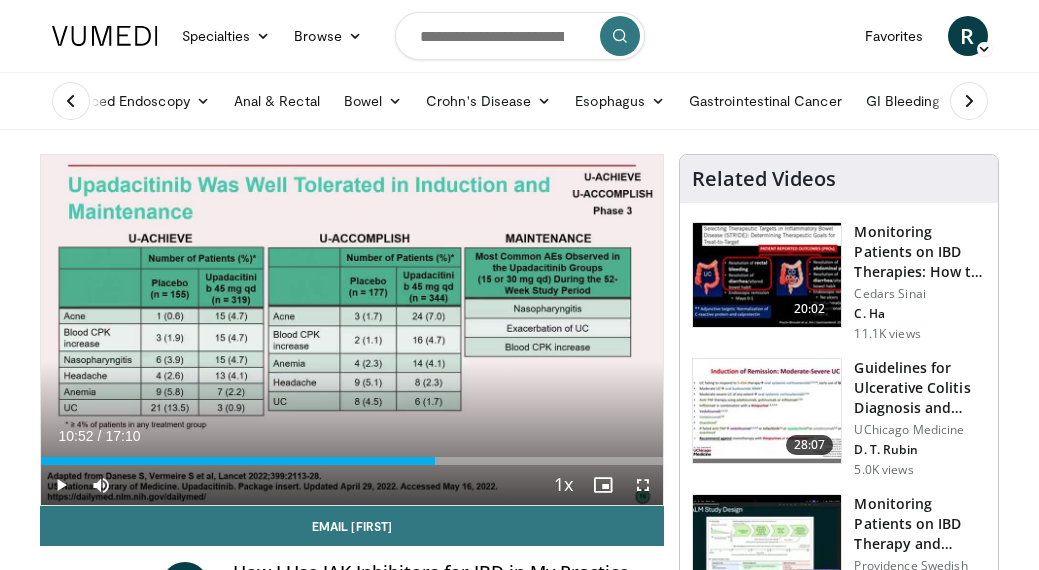 scroll, scrollTop: 0, scrollLeft: 0, axis: both 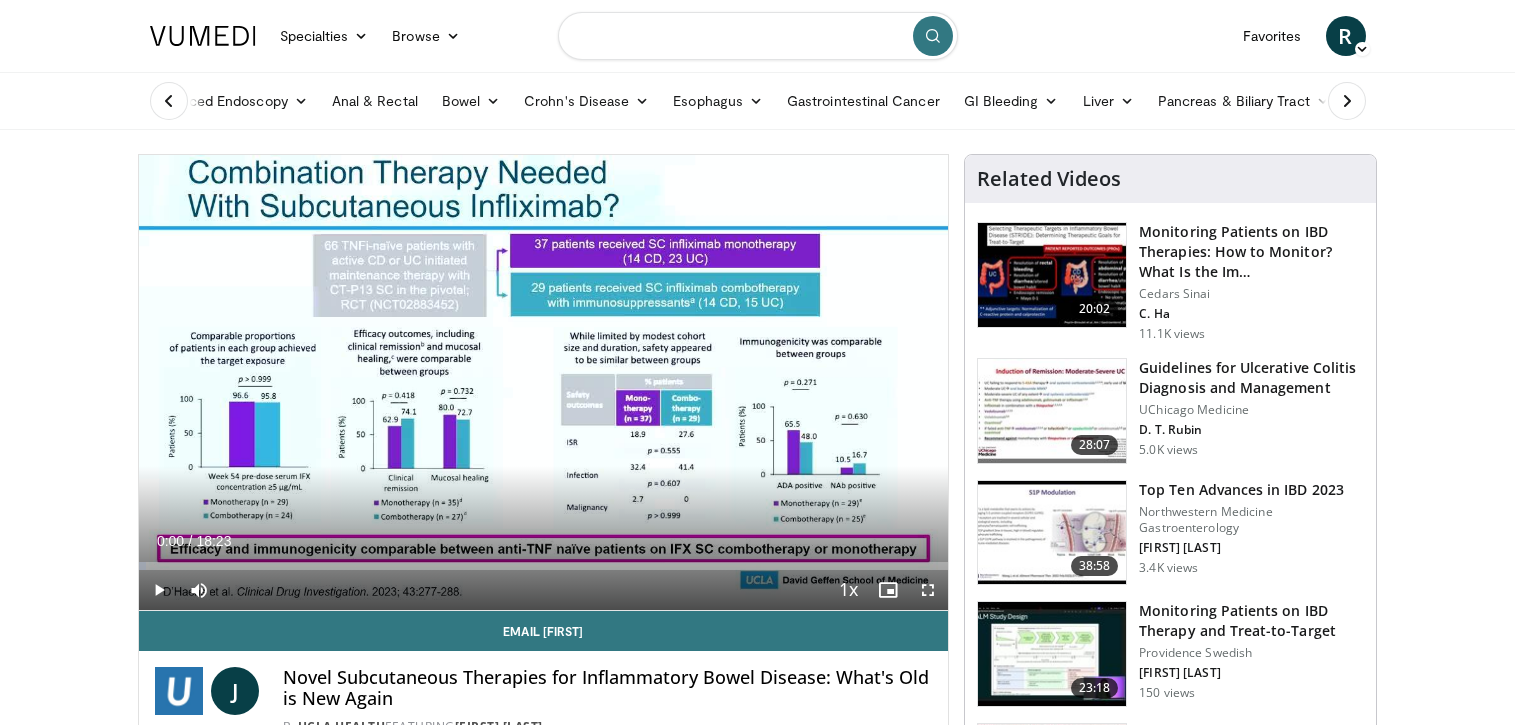 click at bounding box center [758, 36] 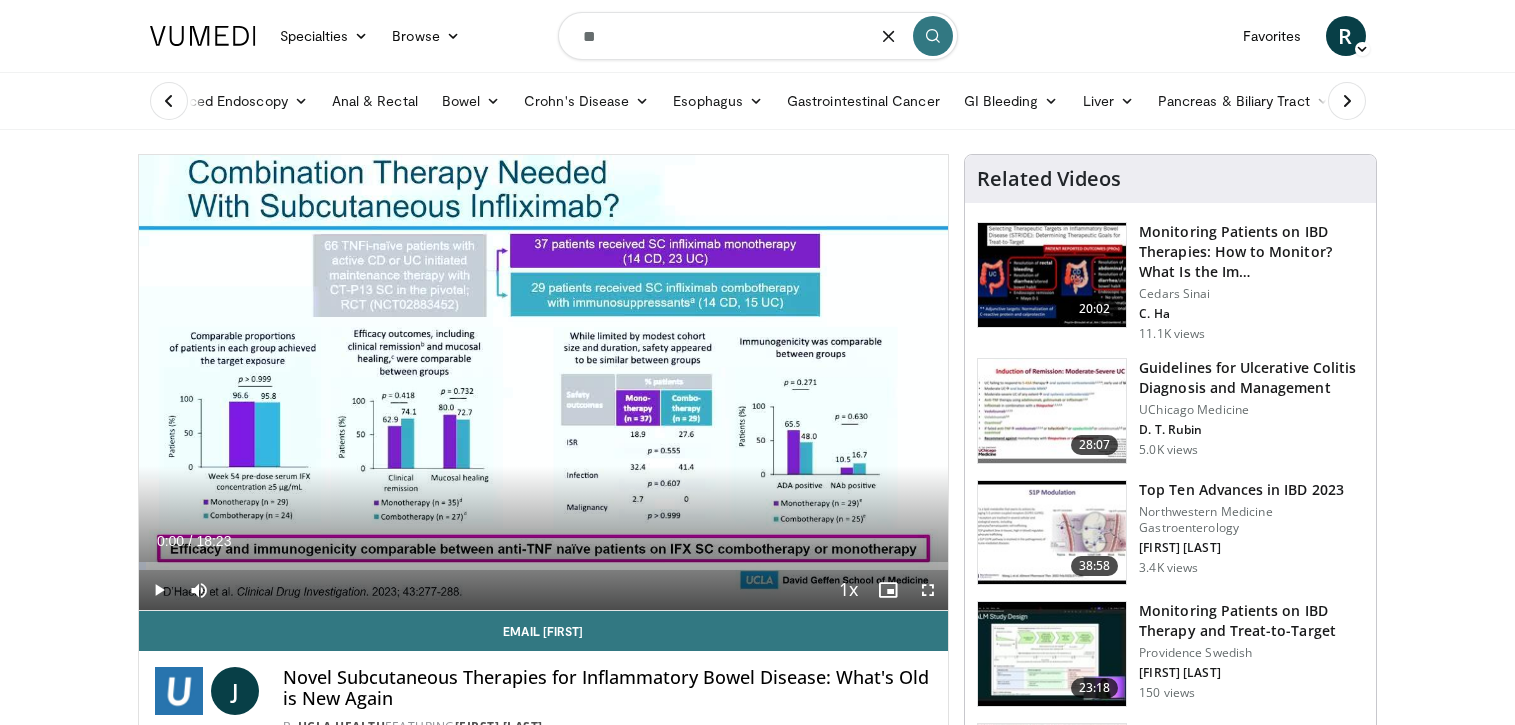 type on "*" 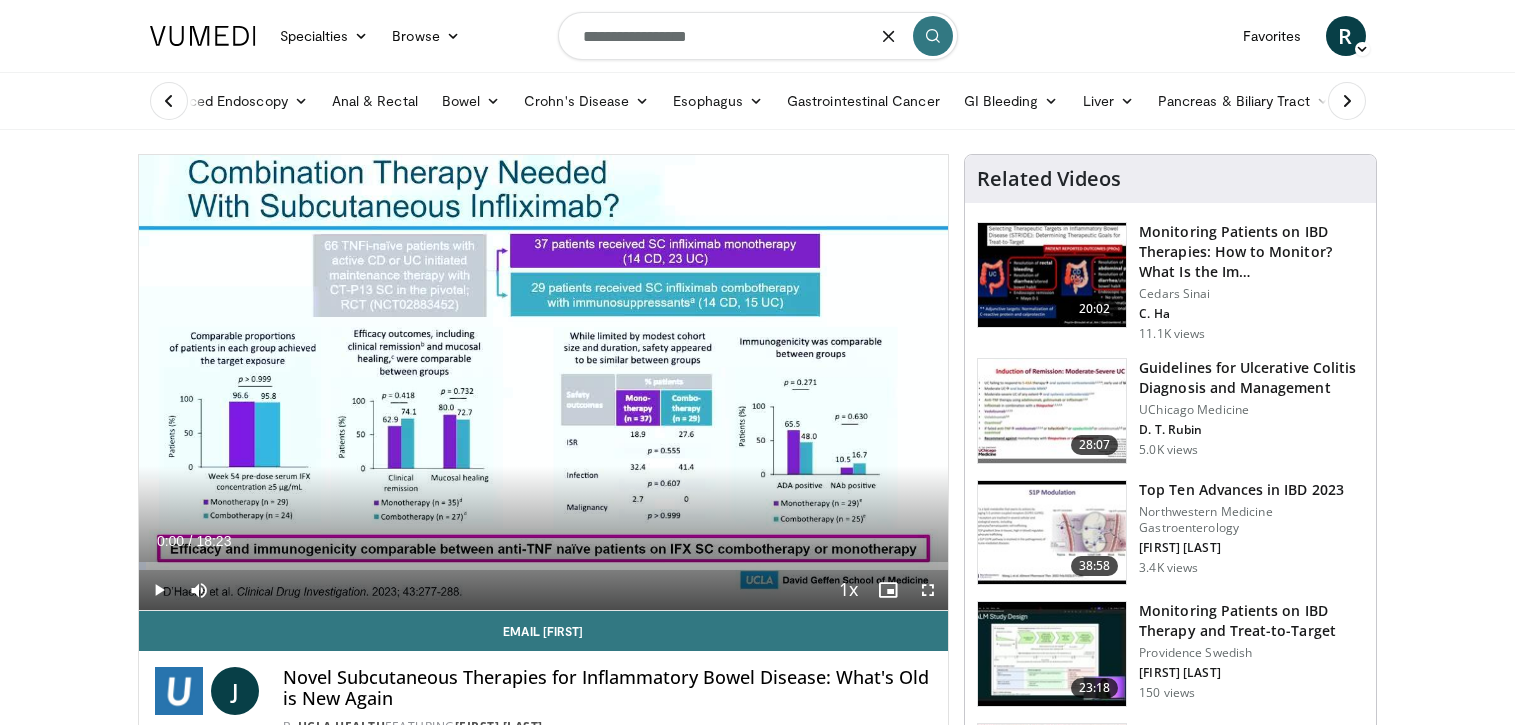 type on "**********" 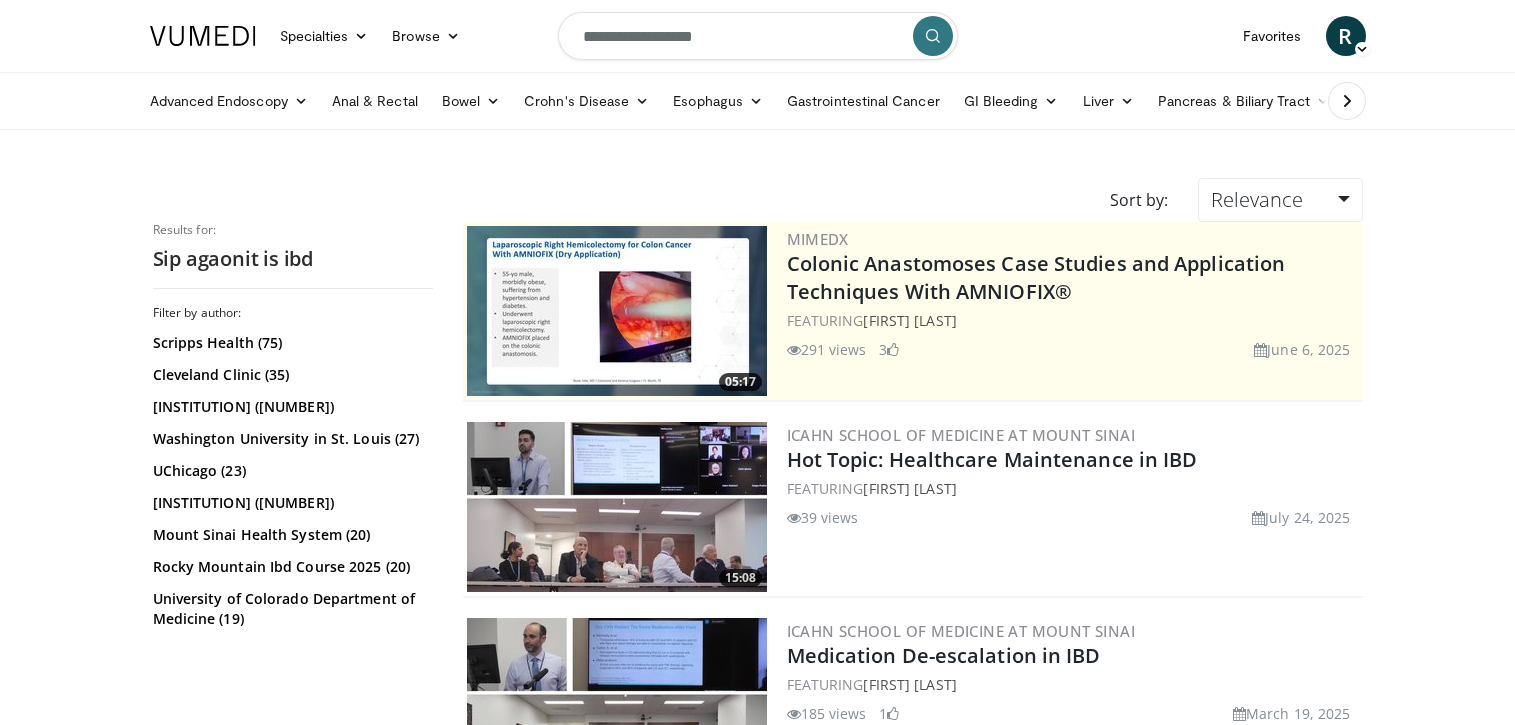 scroll, scrollTop: 0, scrollLeft: 0, axis: both 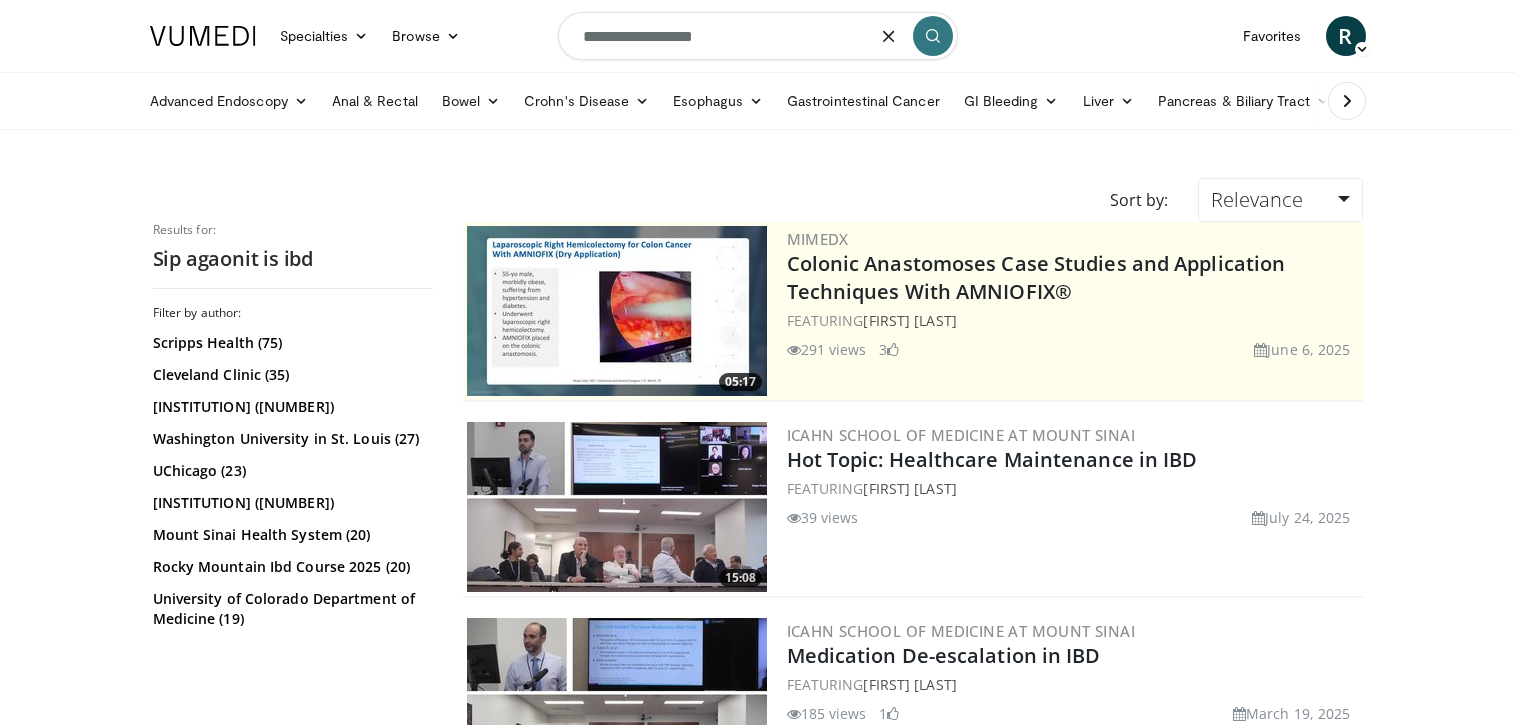 click on "**********" at bounding box center (758, 36) 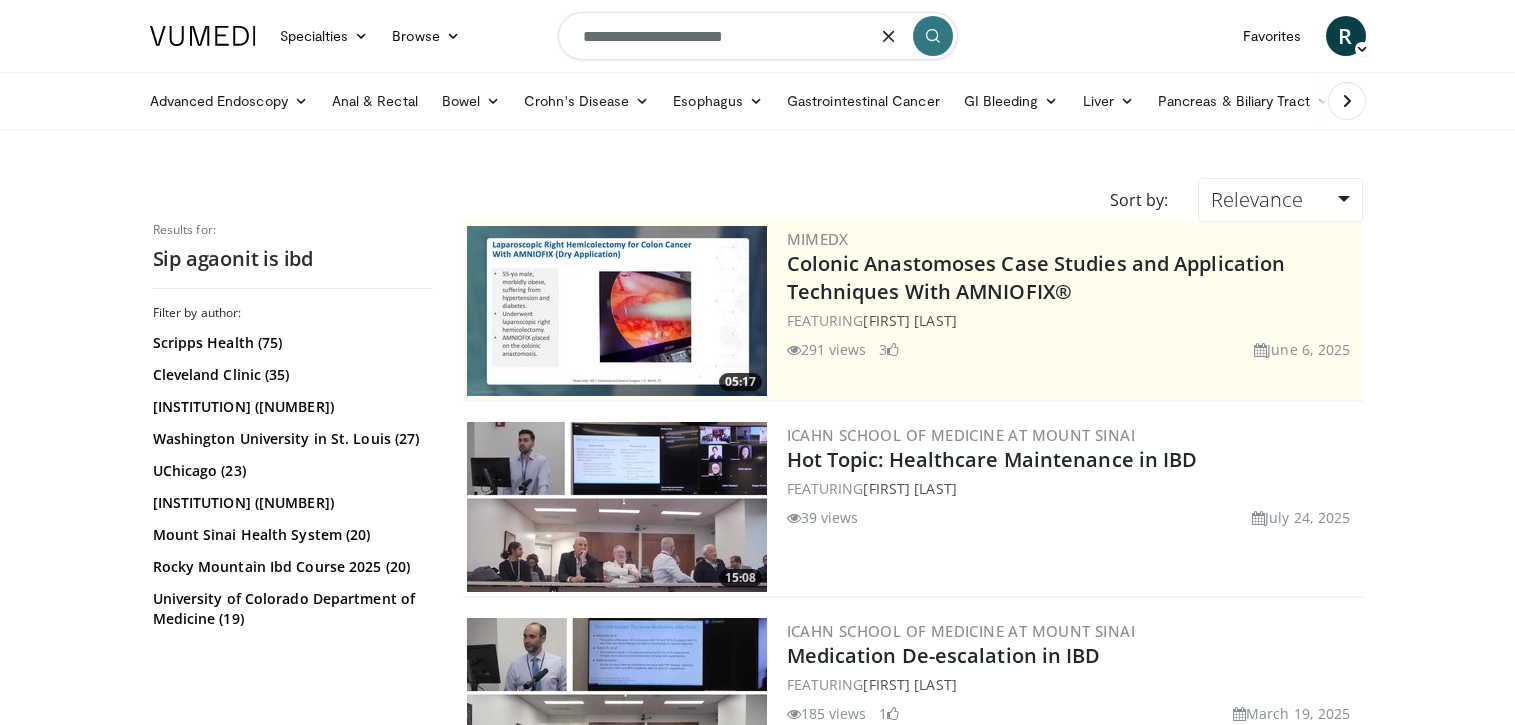 type on "**********" 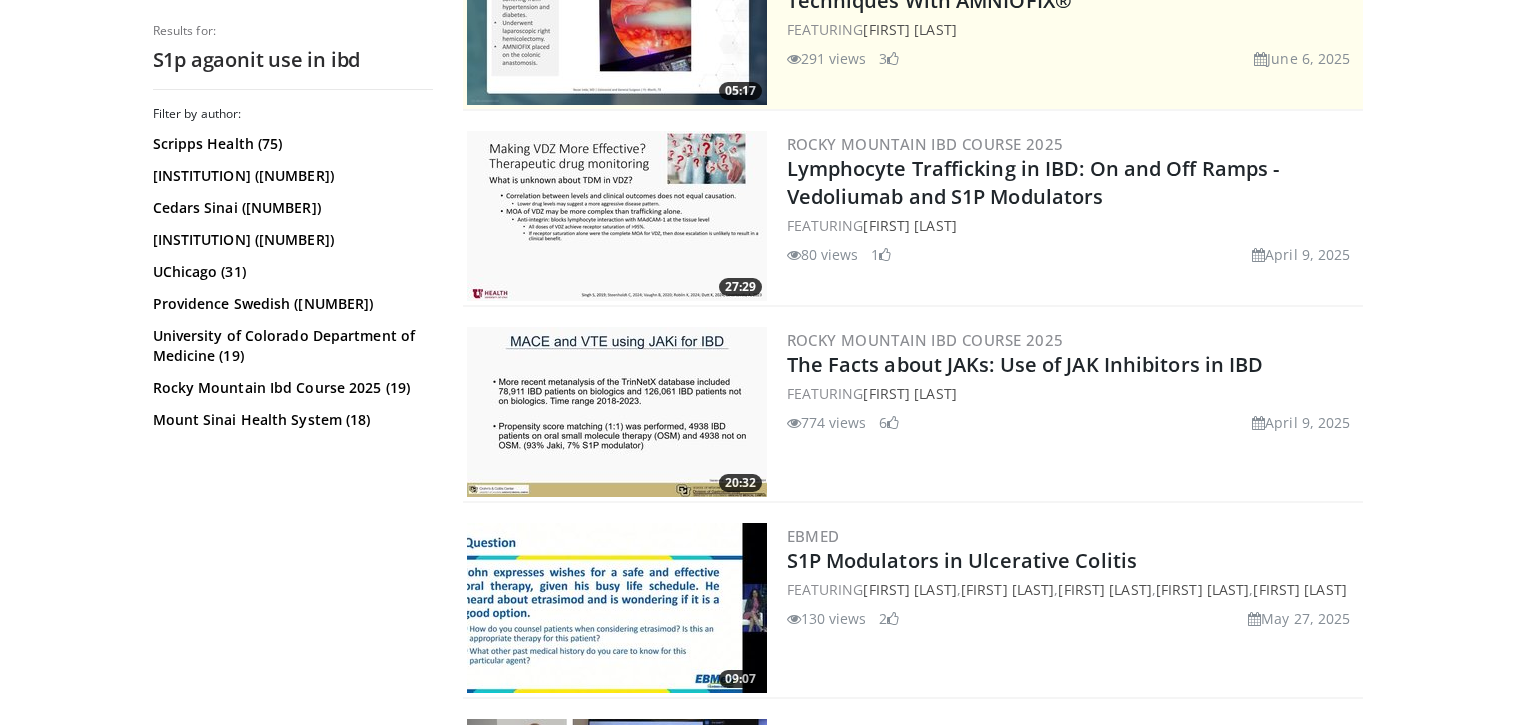scroll, scrollTop: 278, scrollLeft: 0, axis: vertical 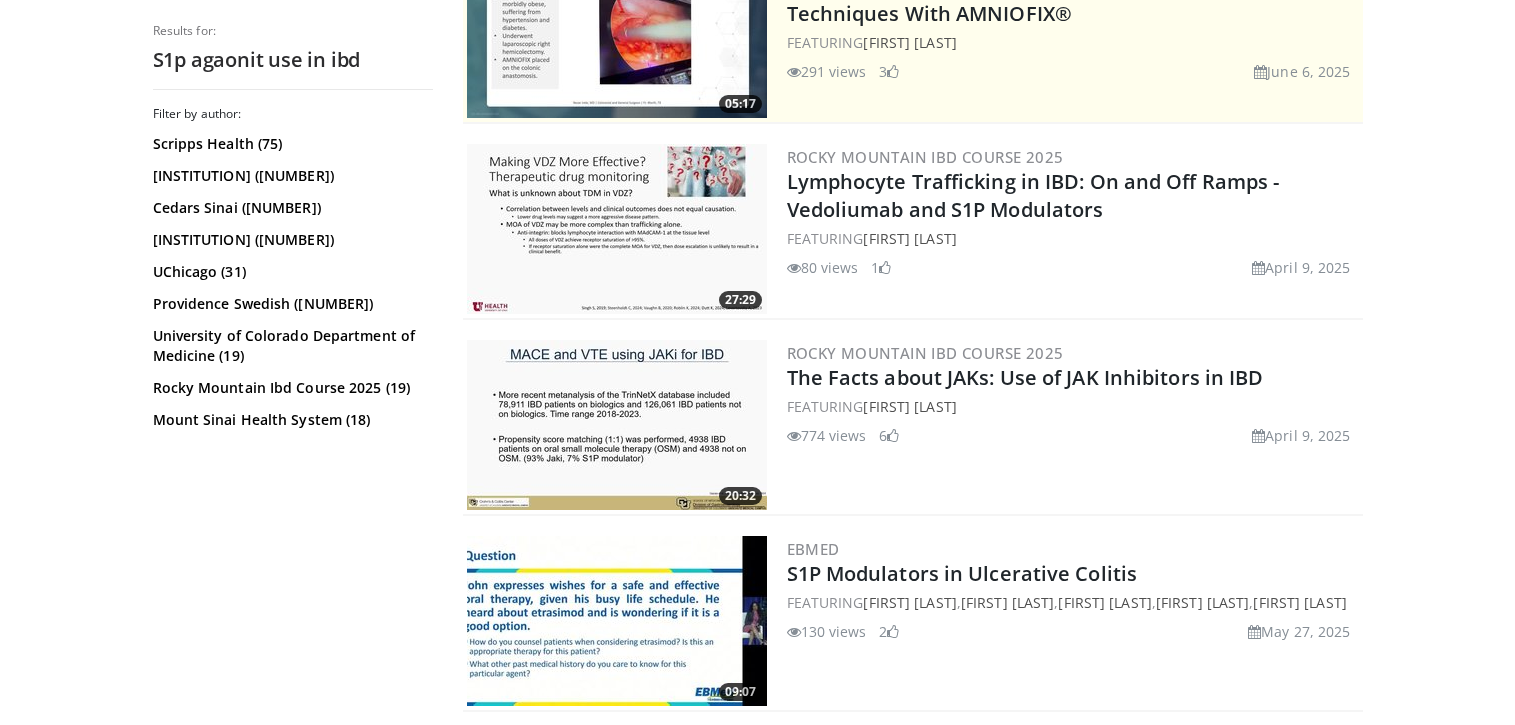 click at bounding box center [617, 229] 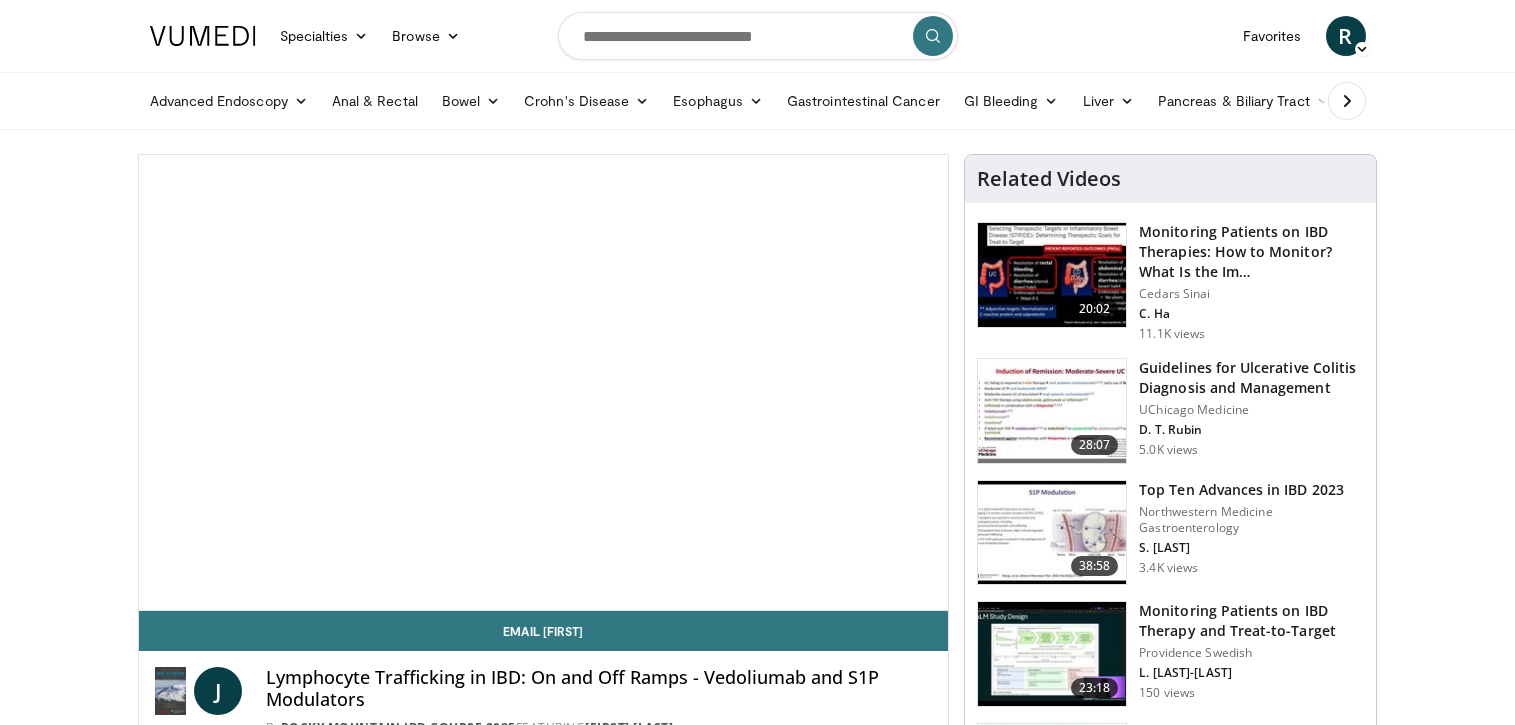 scroll, scrollTop: 0, scrollLeft: 0, axis: both 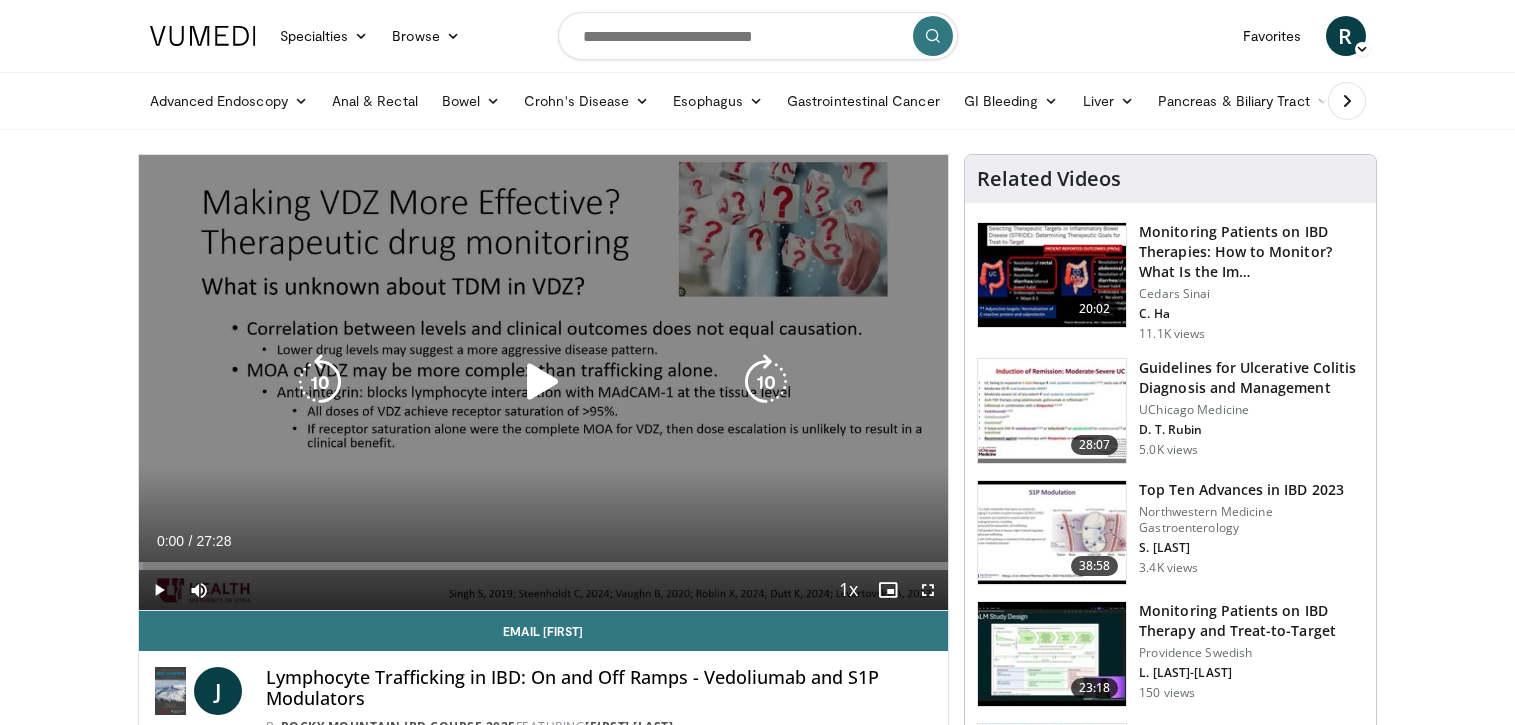 click at bounding box center (543, 382) 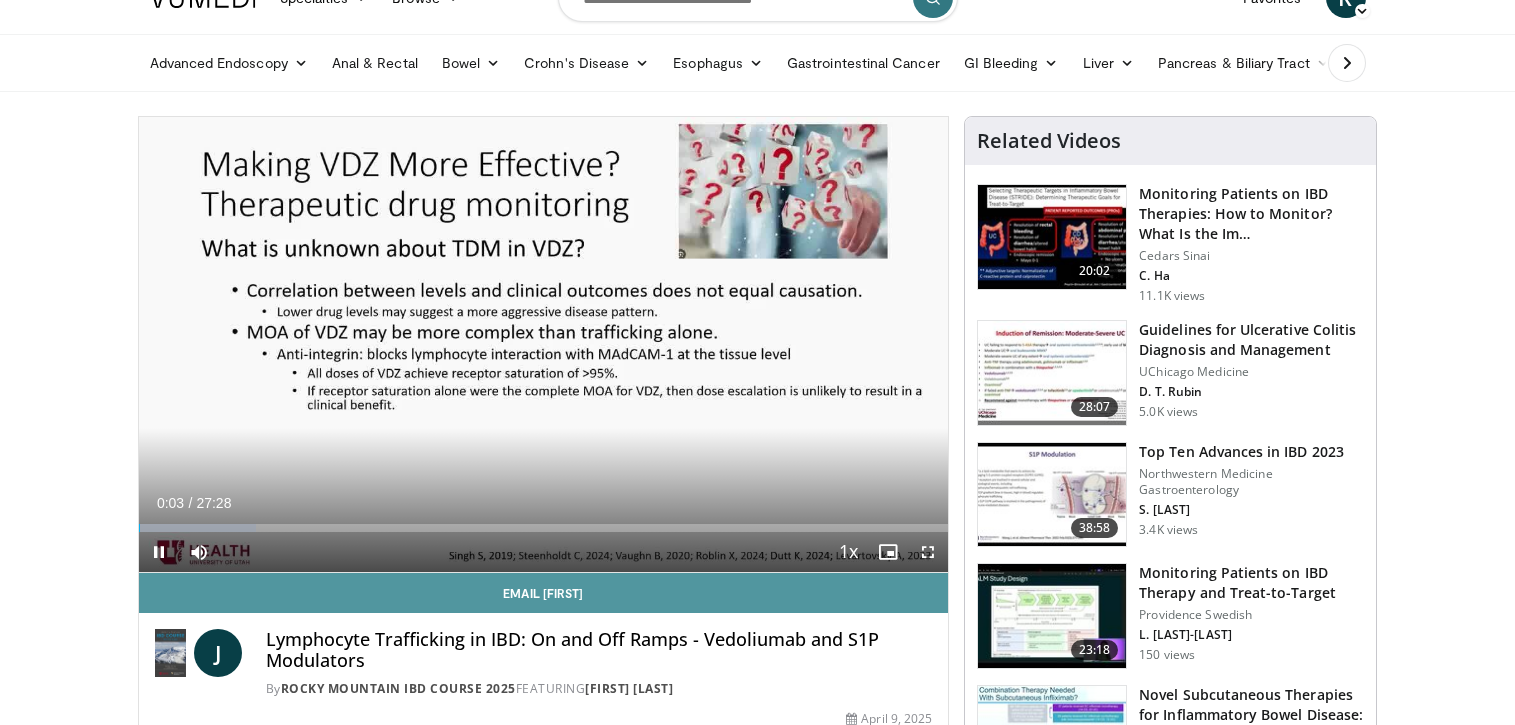 scroll, scrollTop: 51, scrollLeft: 0, axis: vertical 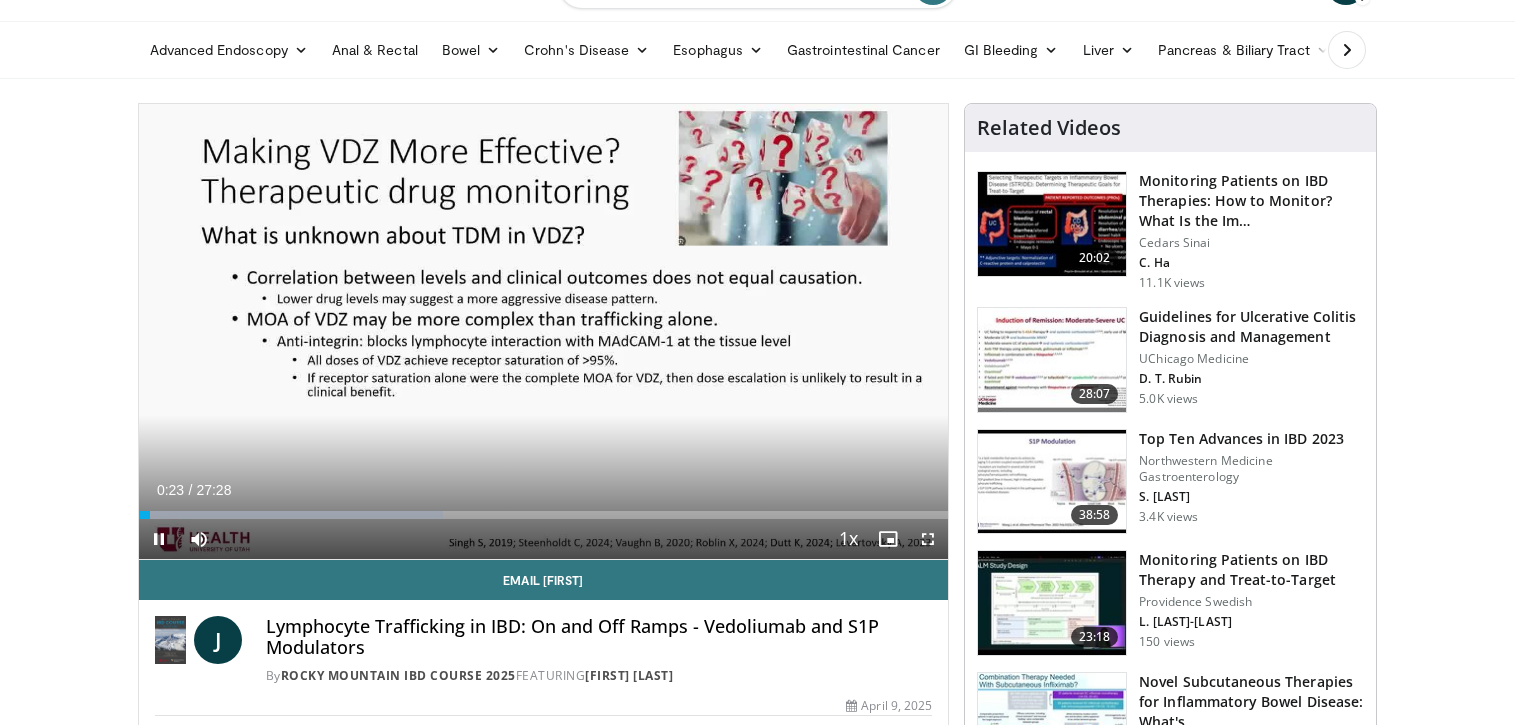 click on "Current Time  0:23 / Duration  27:28 Pause Skip Backward Skip Forward Mute Loaded :  37.65% 00:24 22:04 Stream Type  LIVE Seek to live, currently behind live LIVE   1x Playback Rate 0.5x 0.75x 1x , selected 1.25x 1.5x 1.75x 2x Chapters Chapters Descriptions descriptions off , selected Captions captions off , selected Audio Track en (Main) , selected Fullscreen Enable picture-in-picture mode" at bounding box center (544, 539) 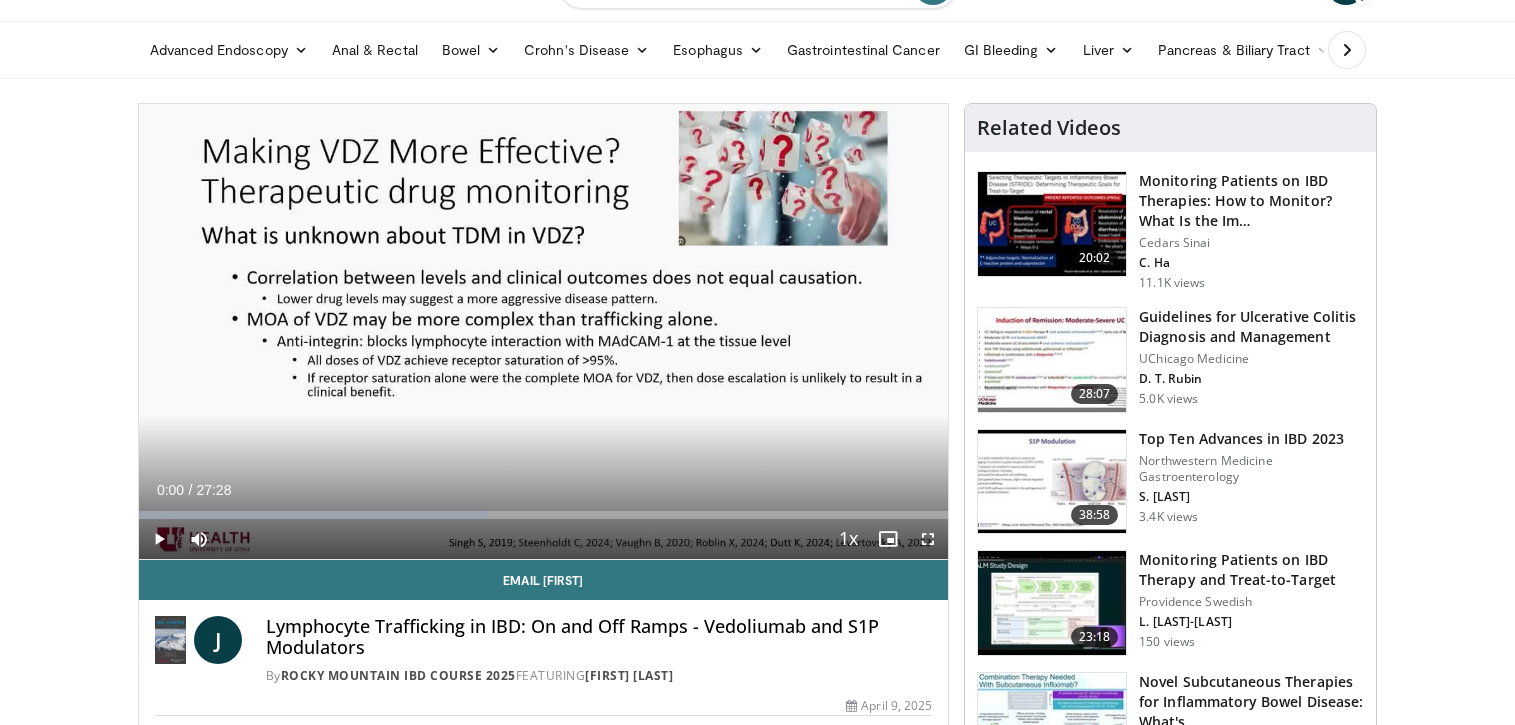 drag, startPoint x: 152, startPoint y: 516, endPoint x: 136, endPoint y: 515, distance: 16.03122 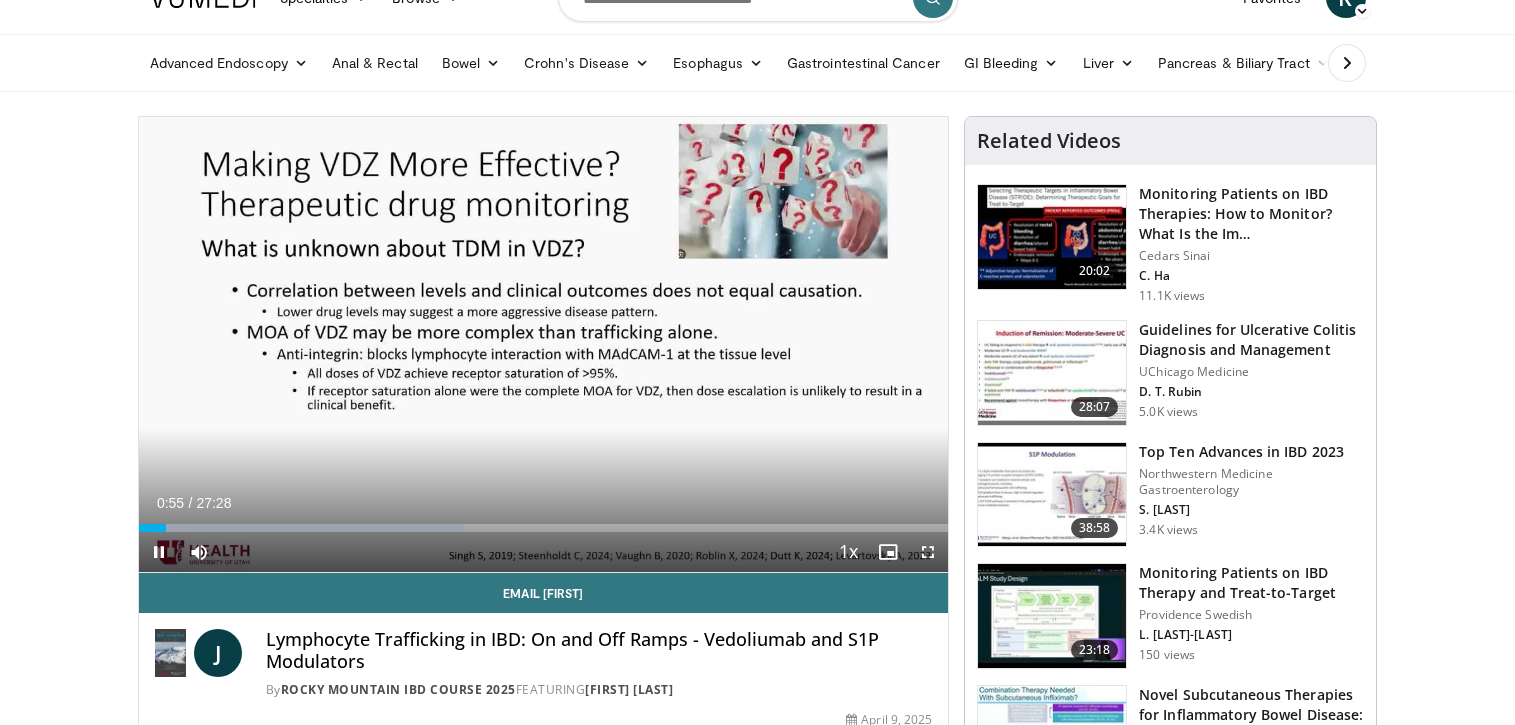 scroll, scrollTop: 51, scrollLeft: 0, axis: vertical 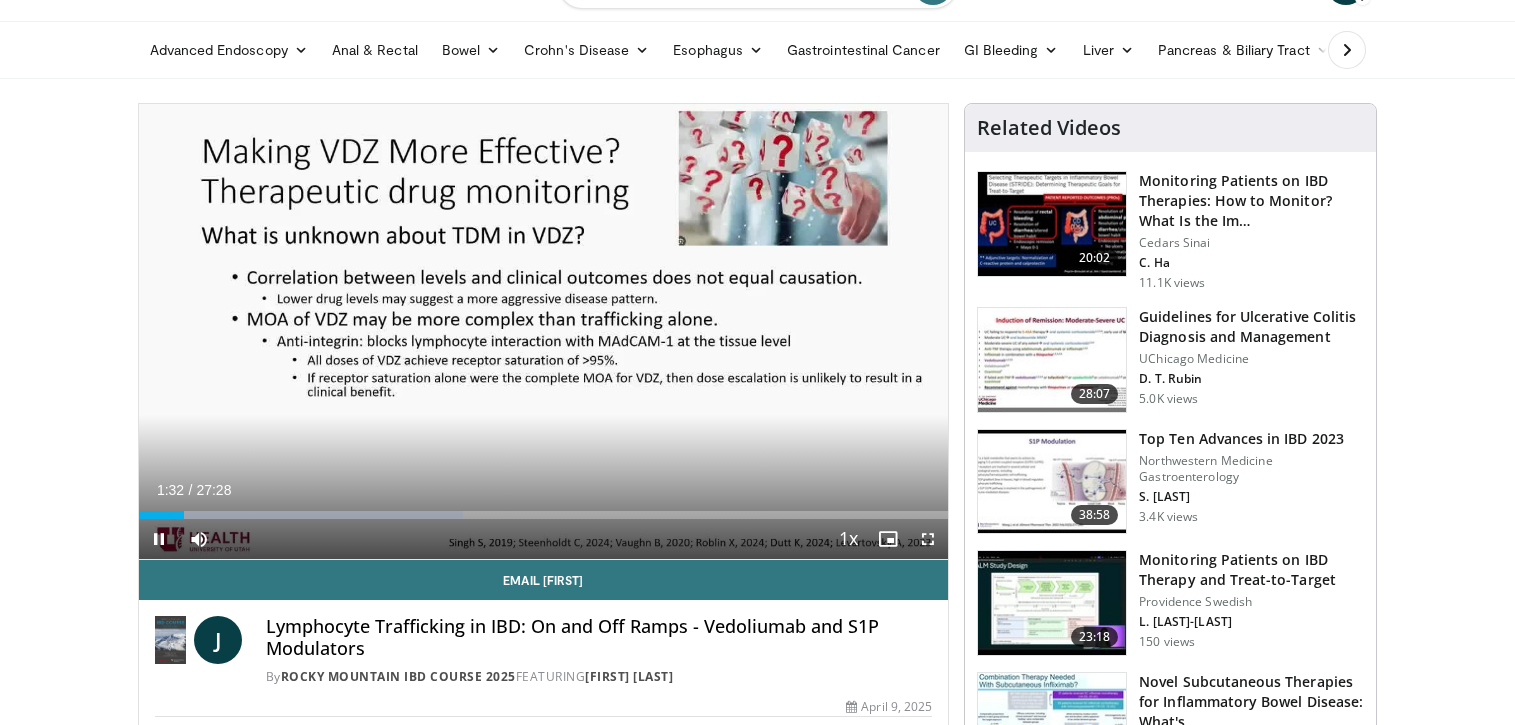 click at bounding box center (159, 539) 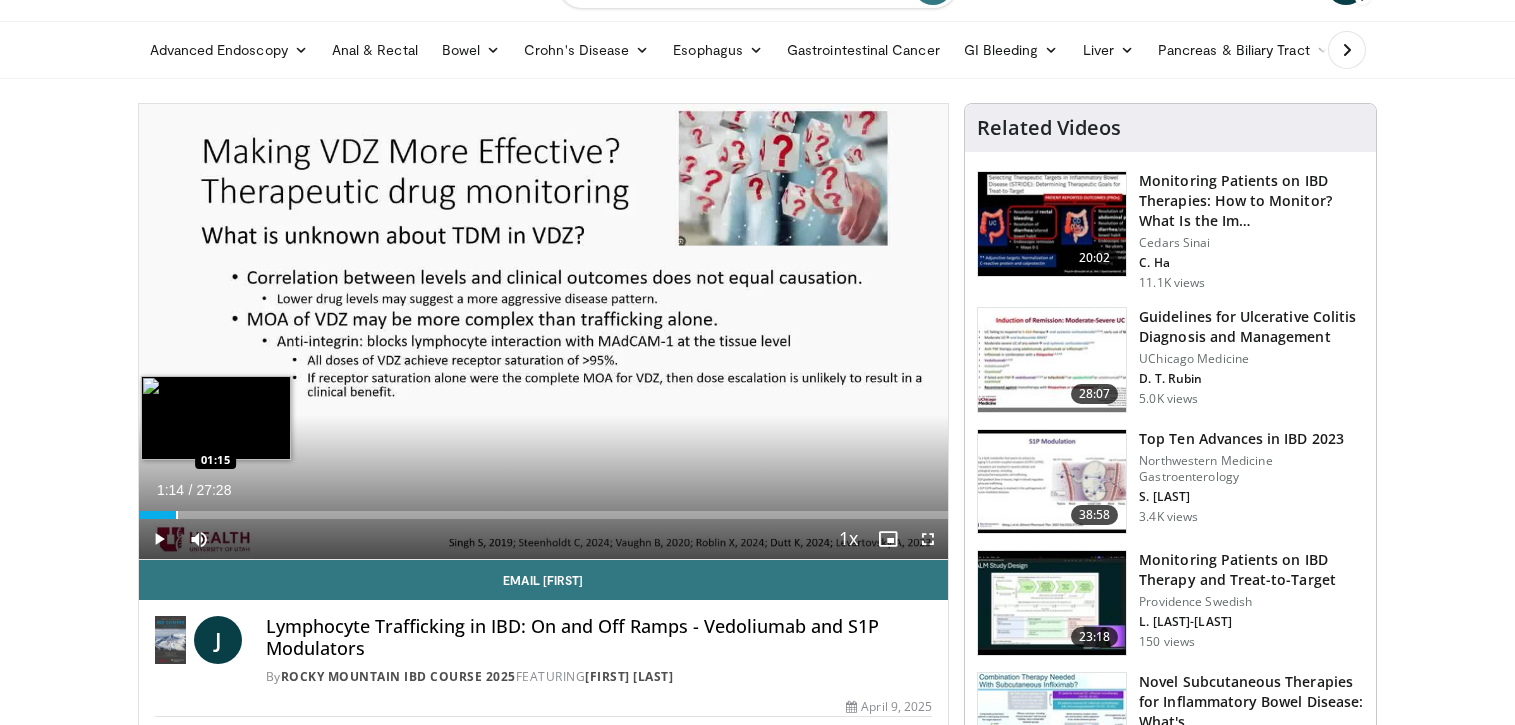 click at bounding box center [177, 515] 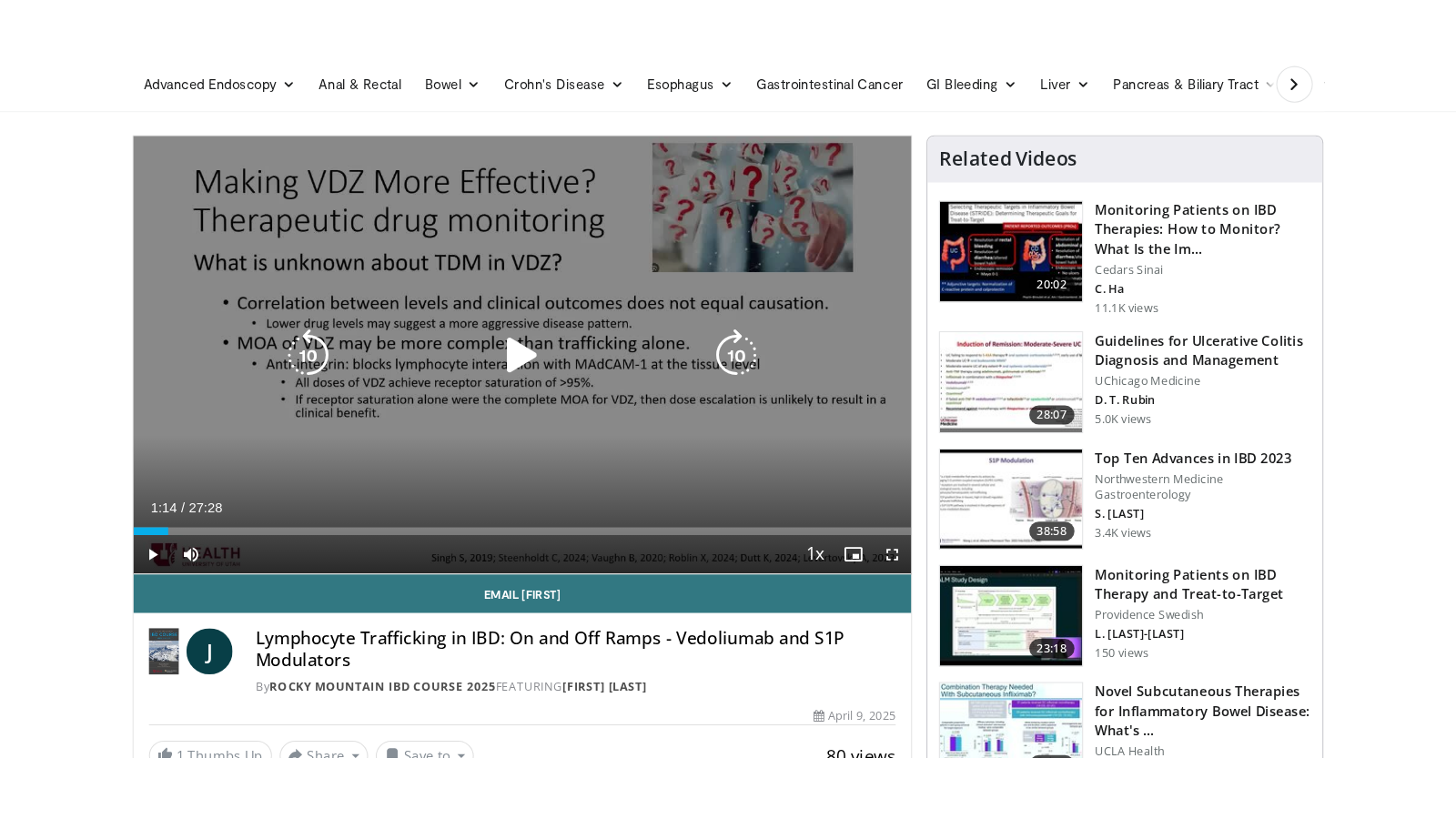 scroll, scrollTop: 82, scrollLeft: 0, axis: vertical 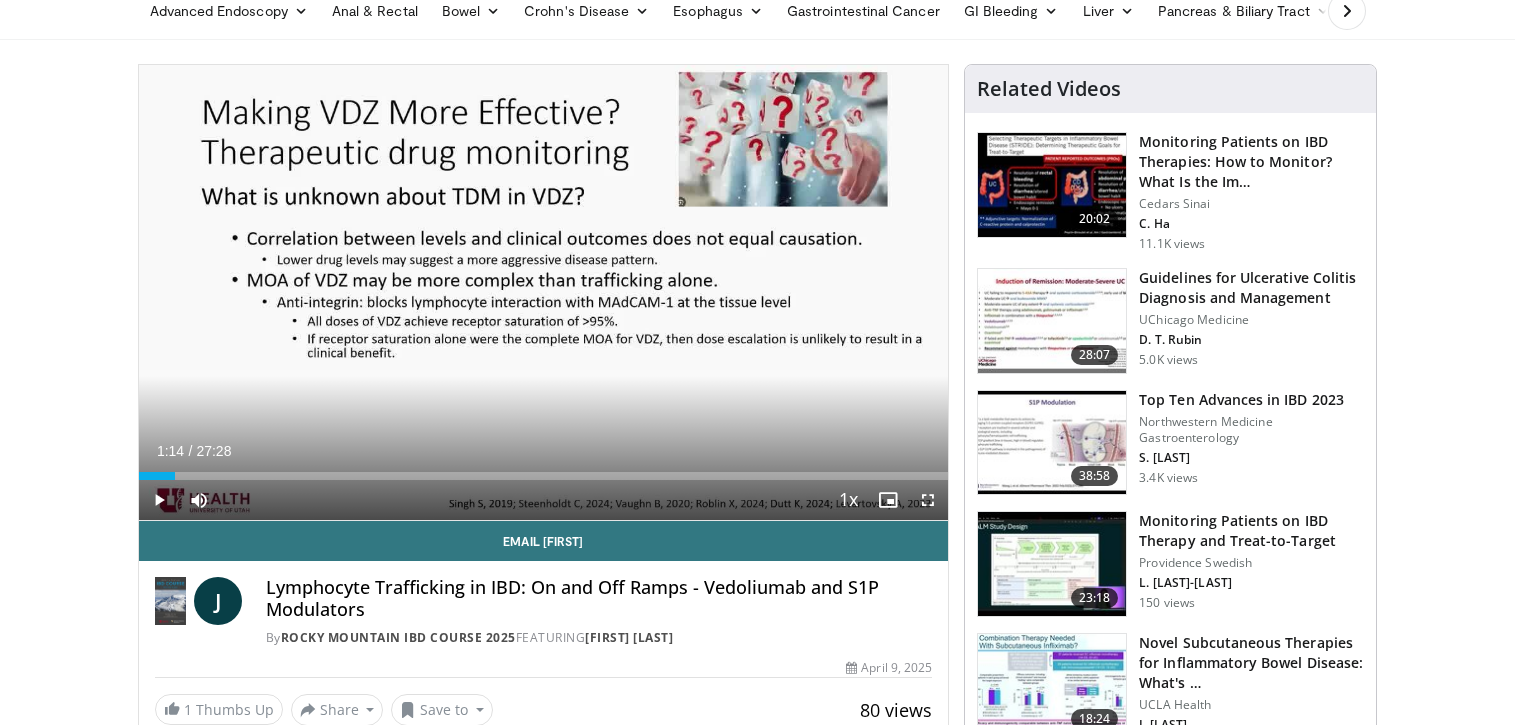 click at bounding box center (928, 500) 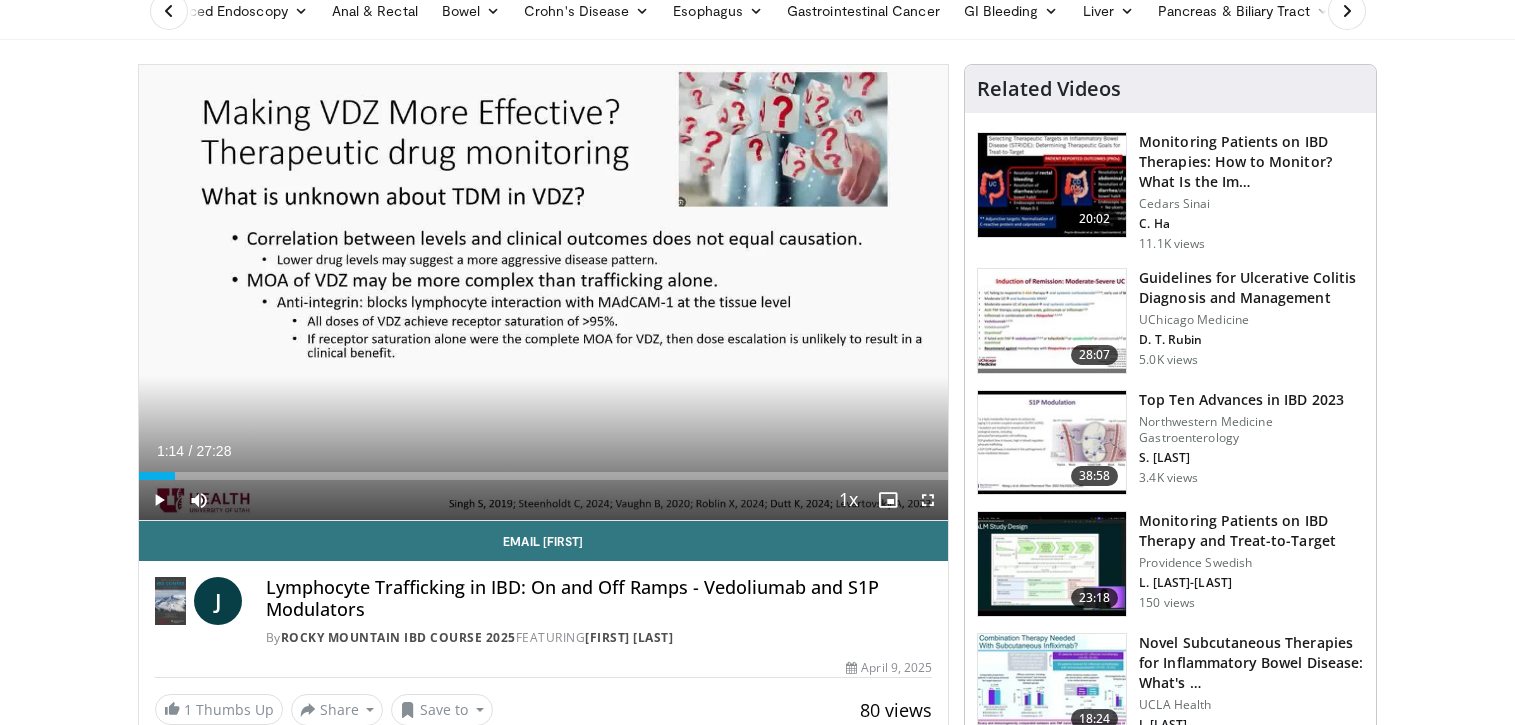 click at bounding box center [928, 500] 